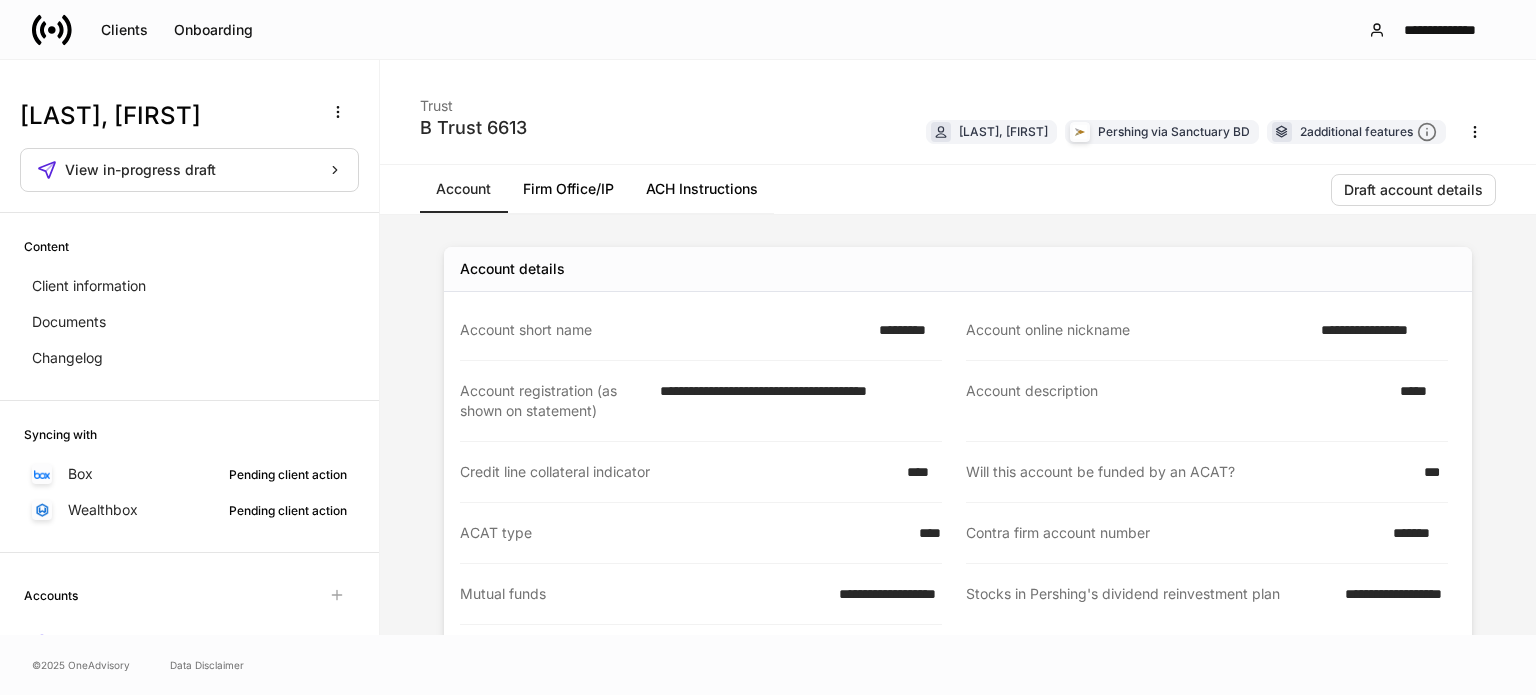 scroll, scrollTop: 0, scrollLeft: 0, axis: both 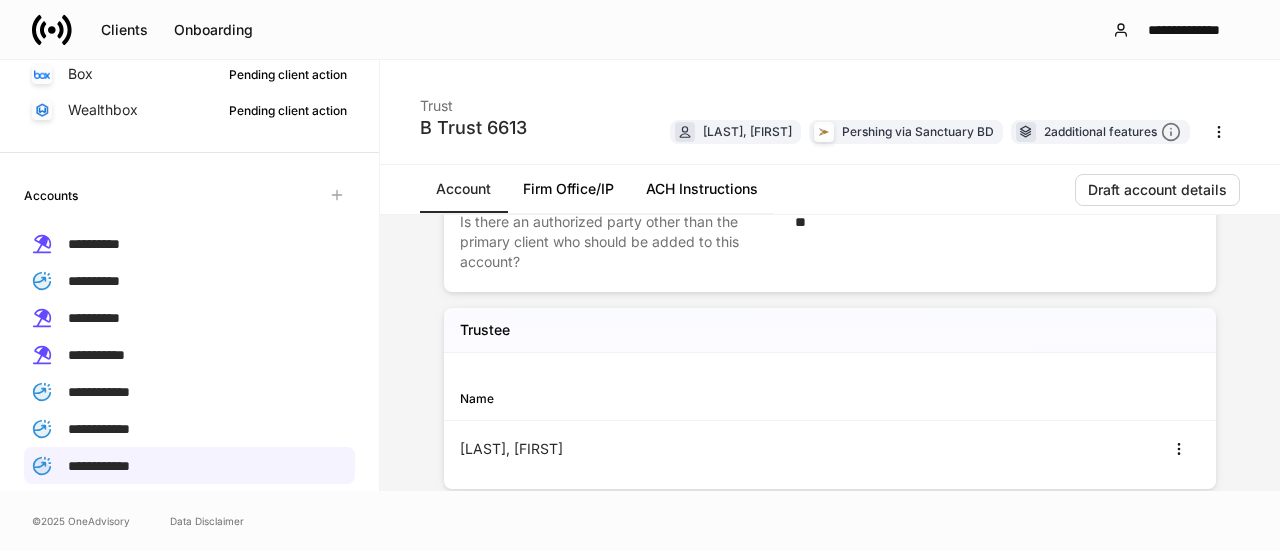 click 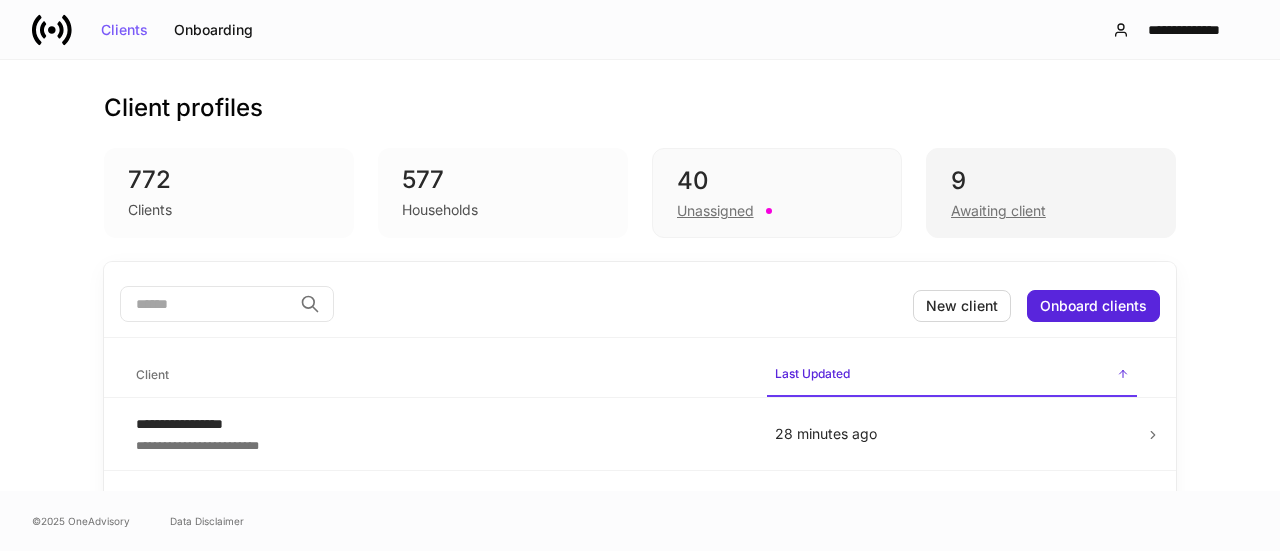 click on "Awaiting client" at bounding box center (998, 211) 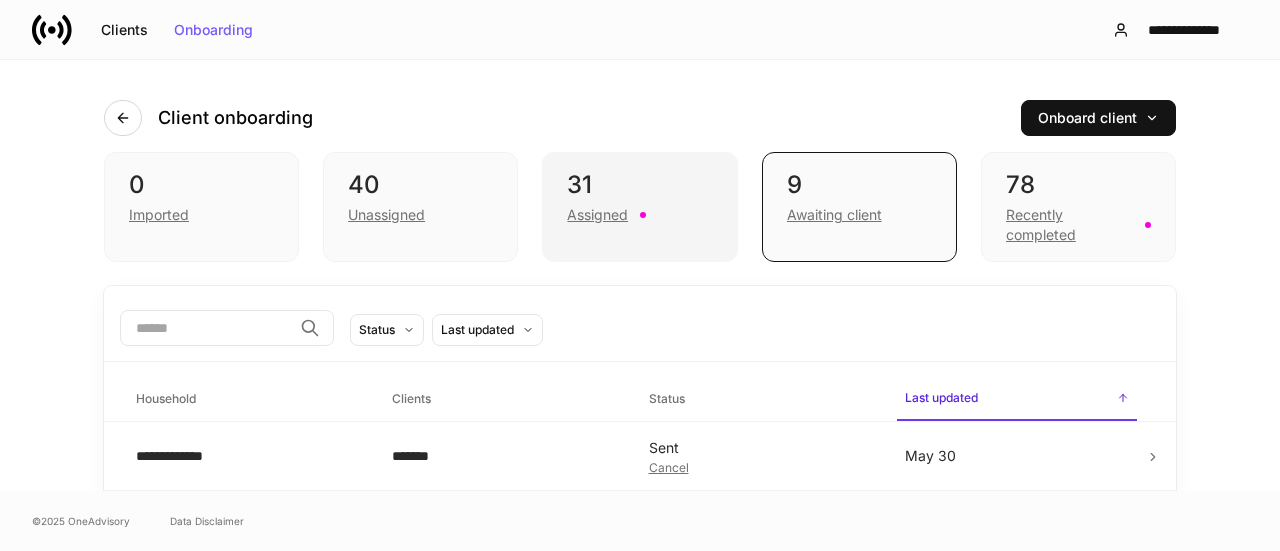click on "Assigned" at bounding box center [597, 215] 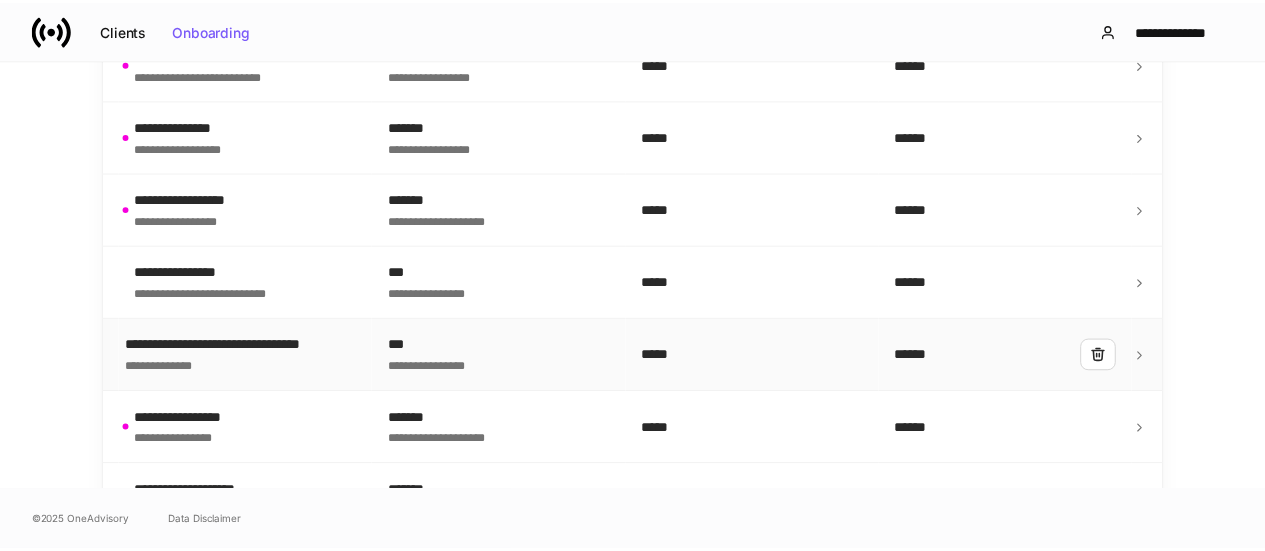 scroll, scrollTop: 1134, scrollLeft: 0, axis: vertical 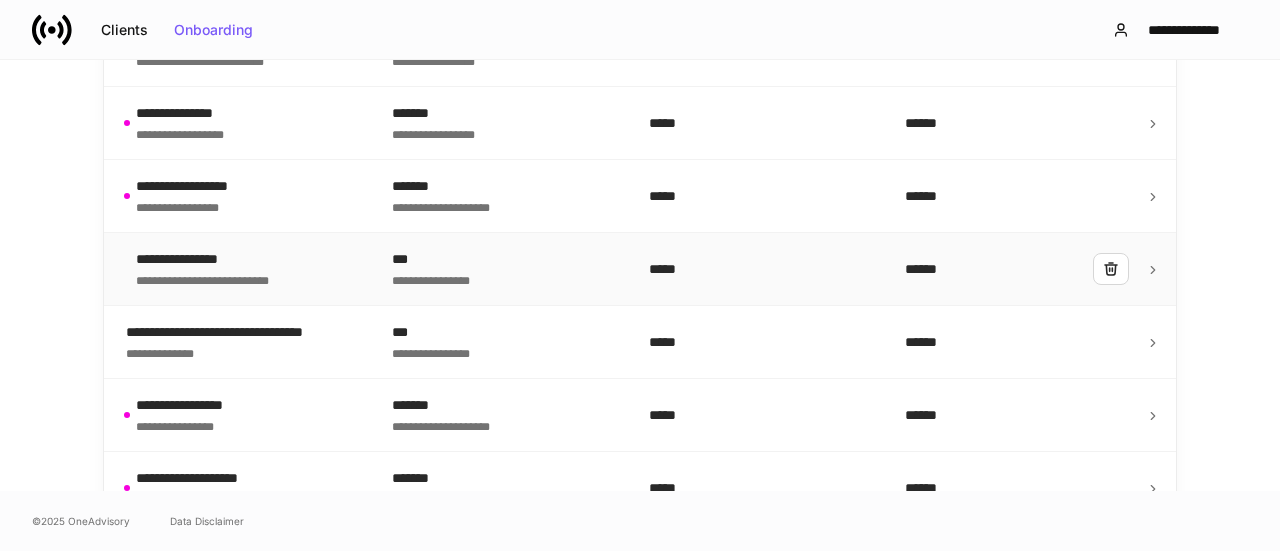 click on "**********" at bounding box center [218, 259] 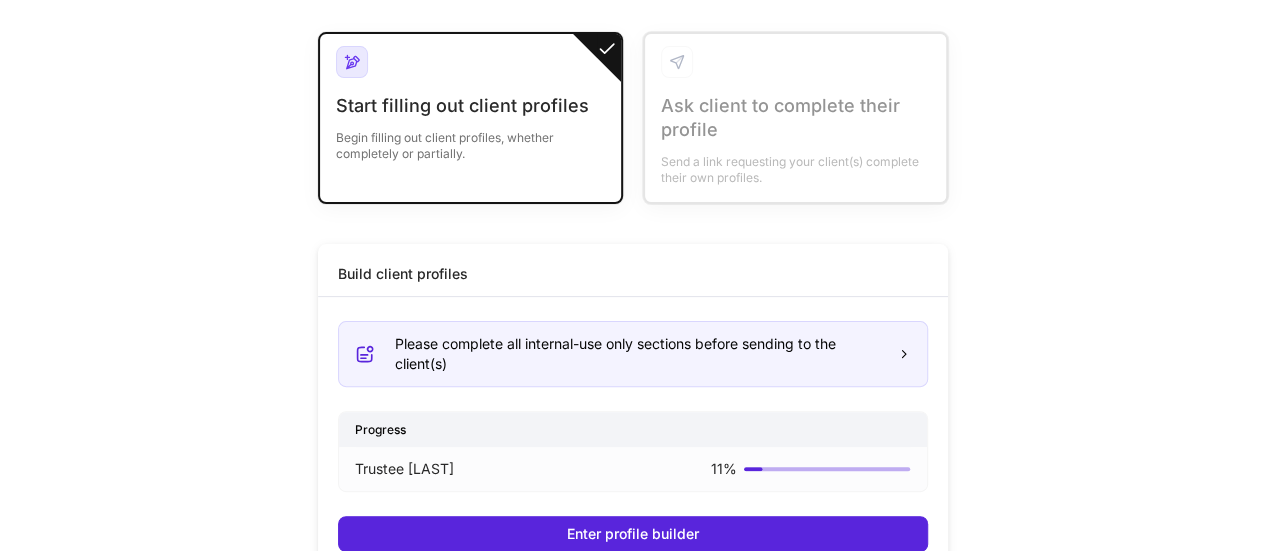 scroll, scrollTop: 191, scrollLeft: 0, axis: vertical 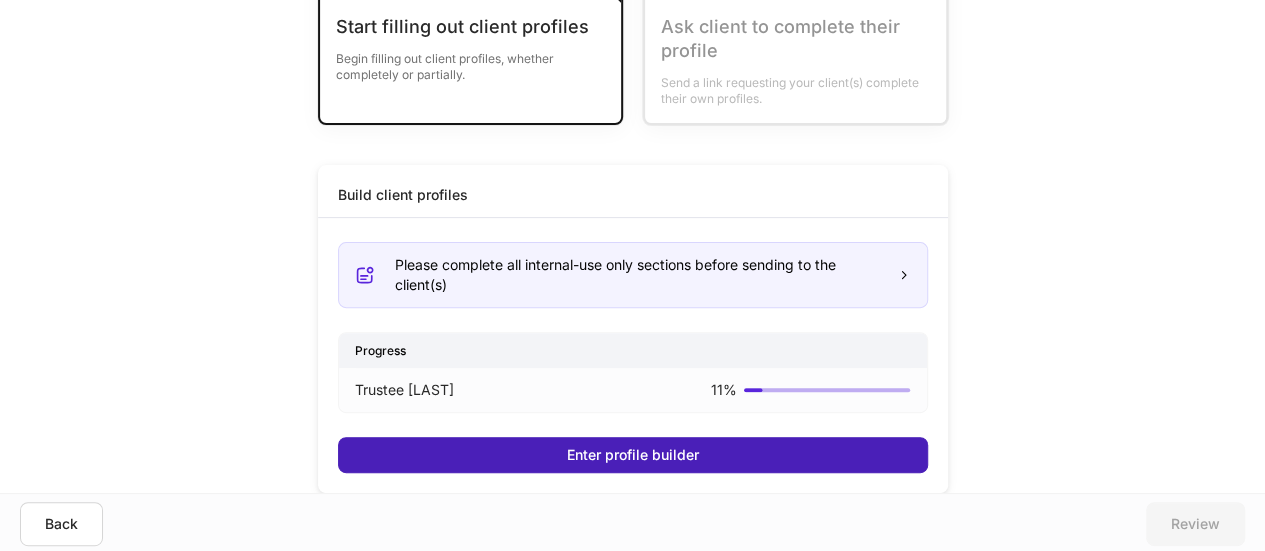 click on "Enter profile builder" at bounding box center (633, 455) 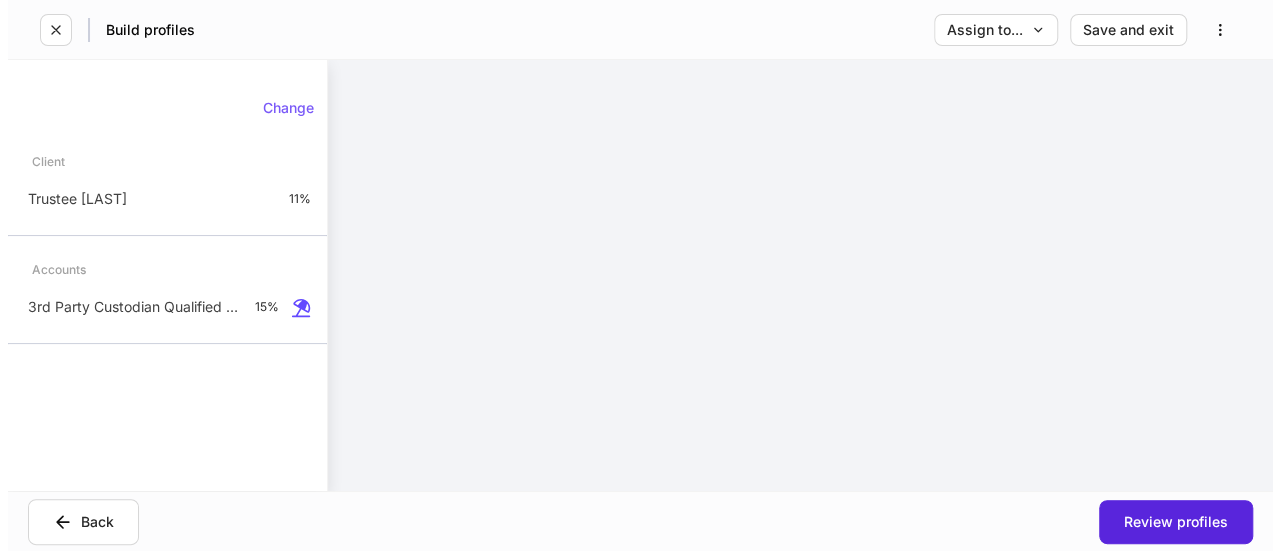 scroll, scrollTop: 0, scrollLeft: 0, axis: both 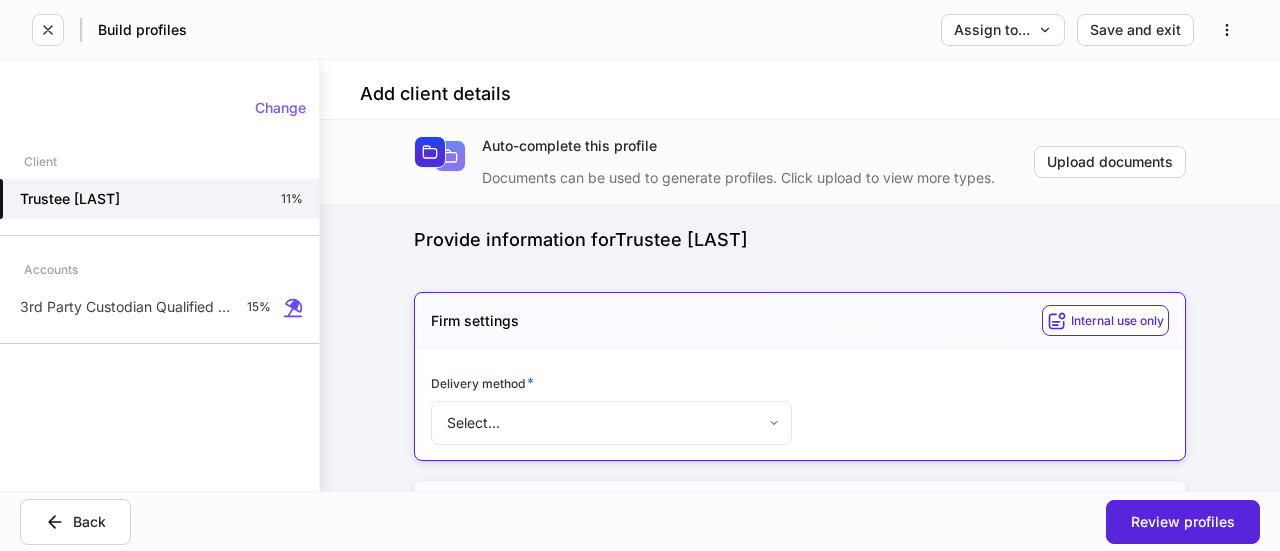type on "*******" 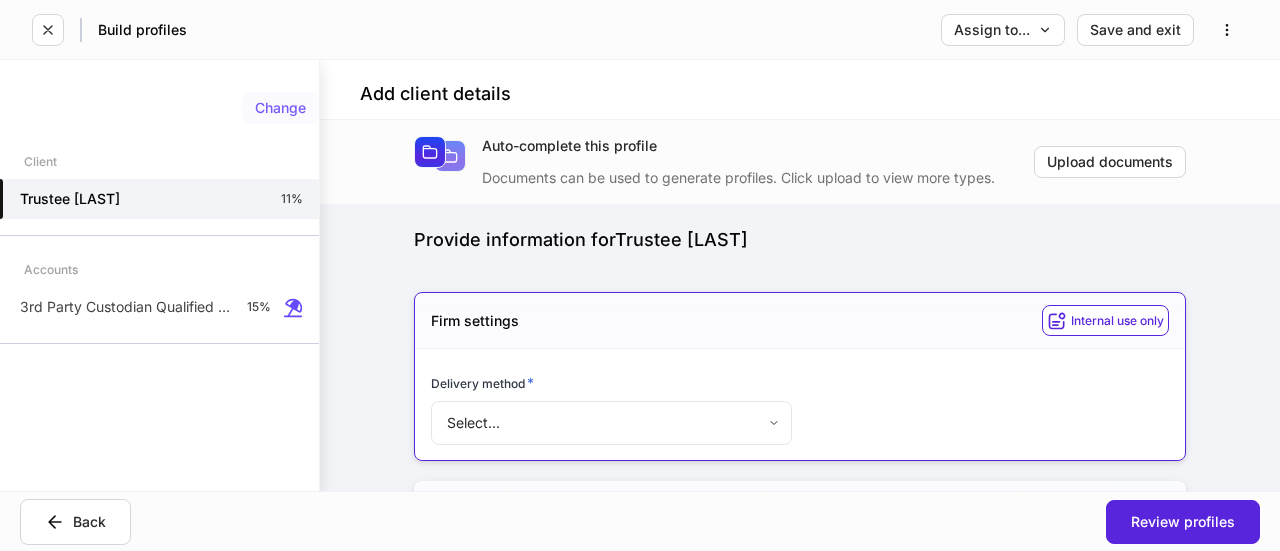 click on "Change" at bounding box center [280, 108] 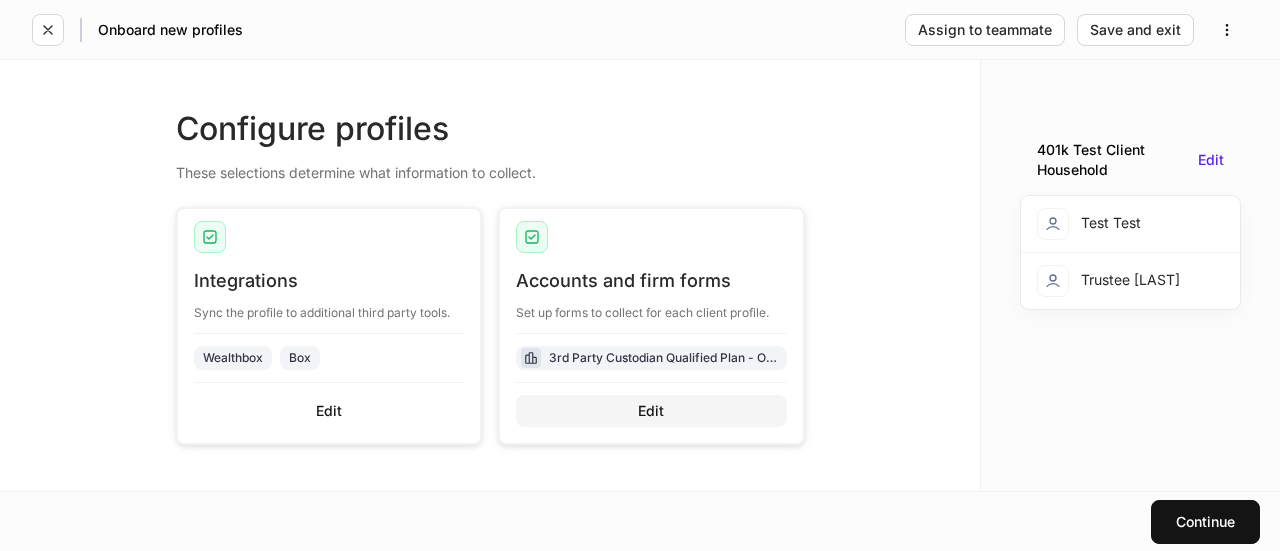 click on "Edit" at bounding box center [651, 411] 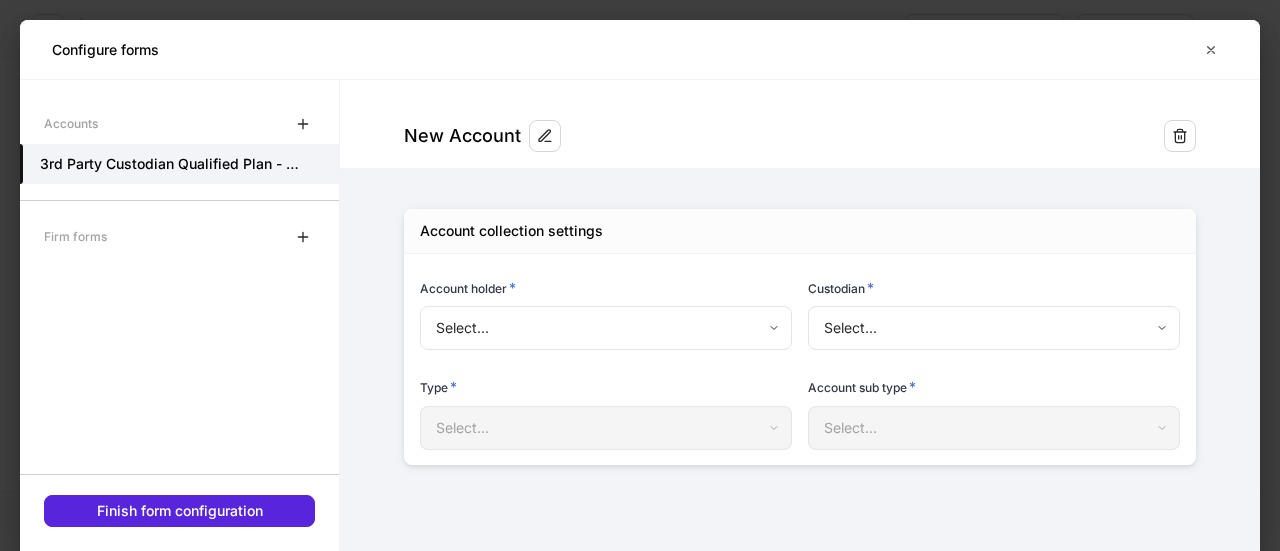 type on "**********" 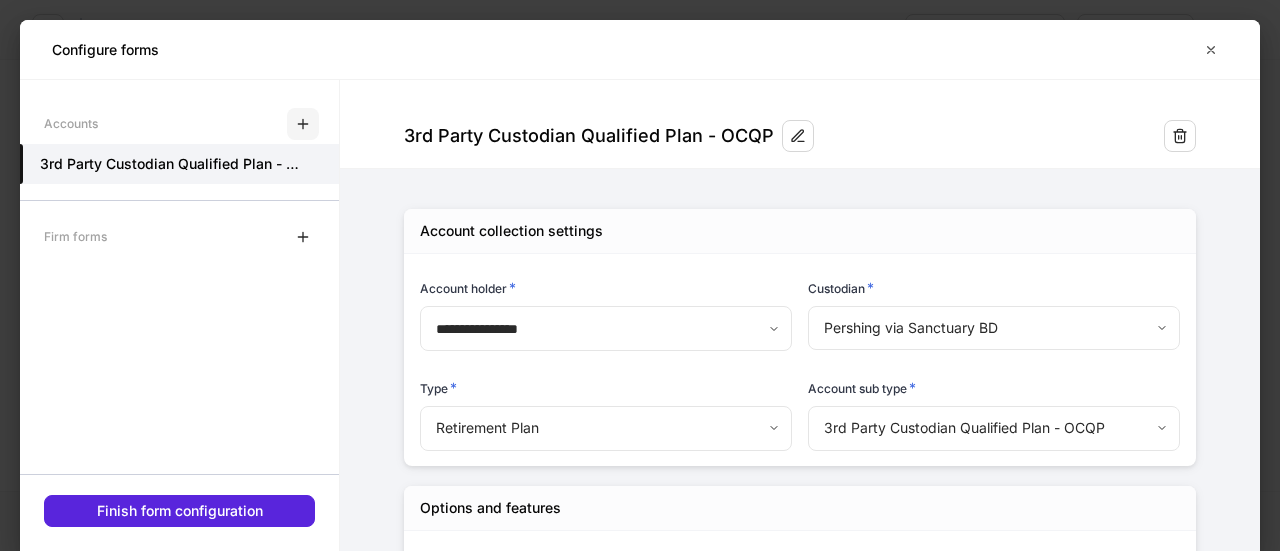 click 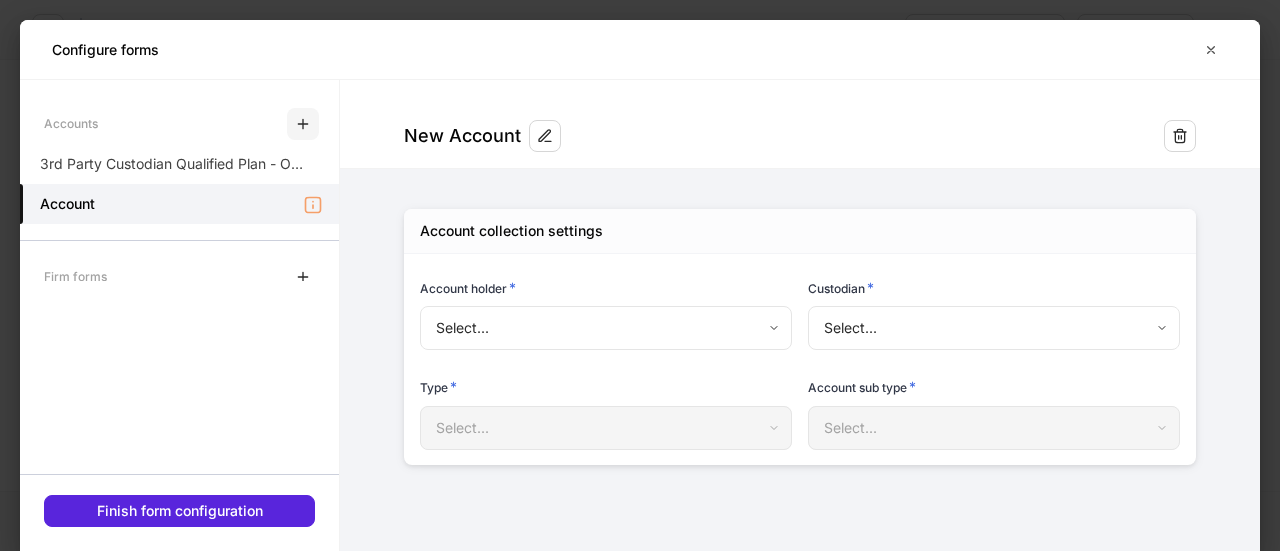 type on "**********" 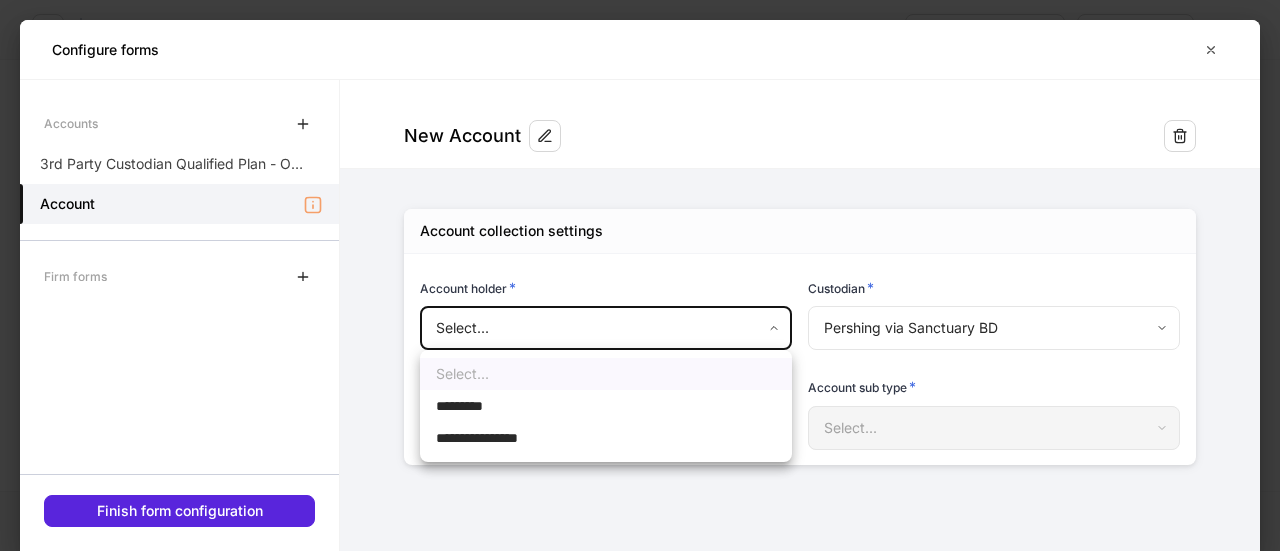 click on "**********" at bounding box center (640, 275) 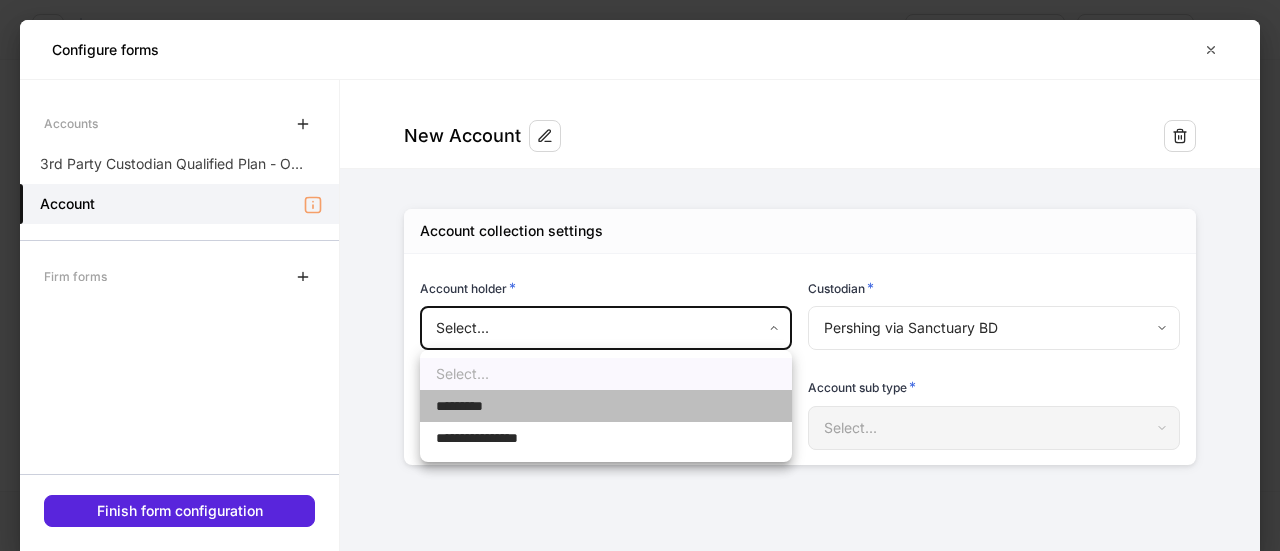 click on "*********" at bounding box center (606, 406) 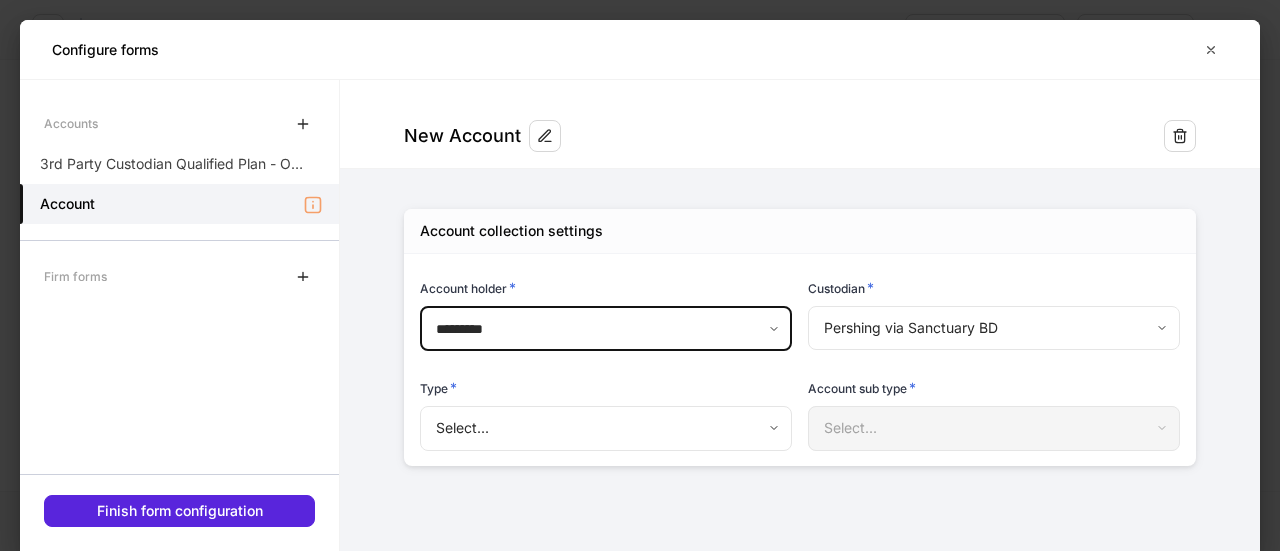 click on "**********" at bounding box center (640, 275) 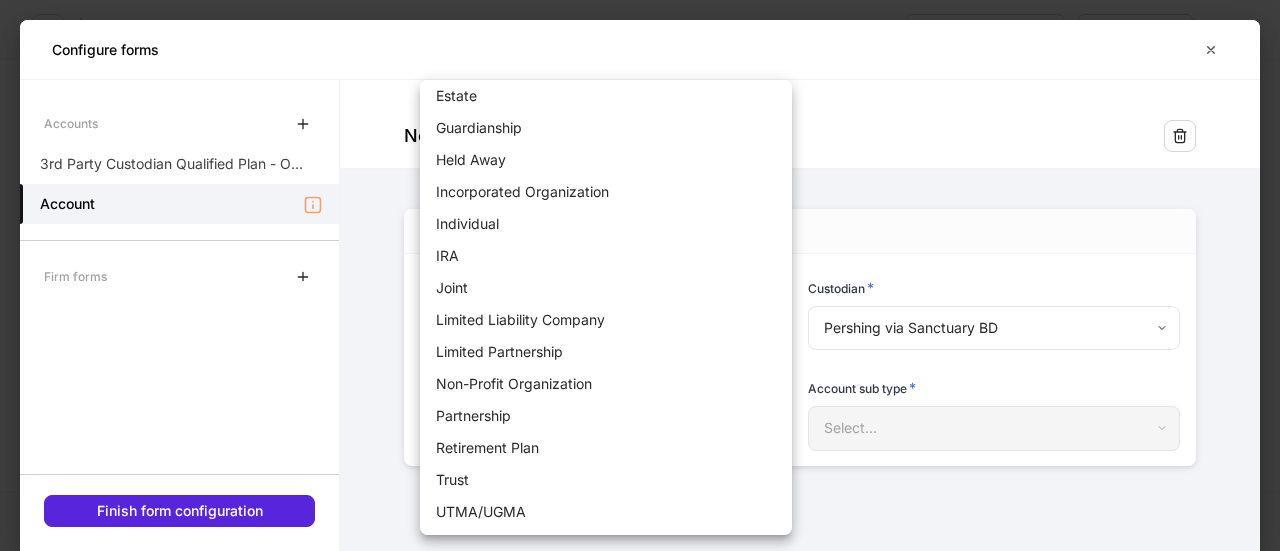 scroll, scrollTop: 68, scrollLeft: 0, axis: vertical 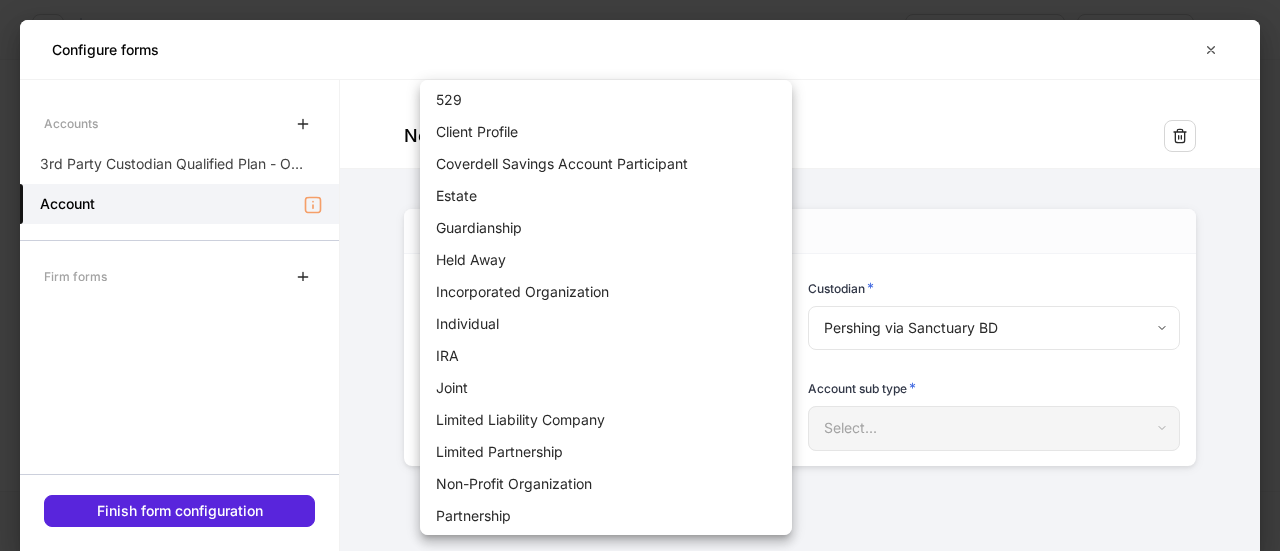 click on "Held Away" at bounding box center [606, 260] 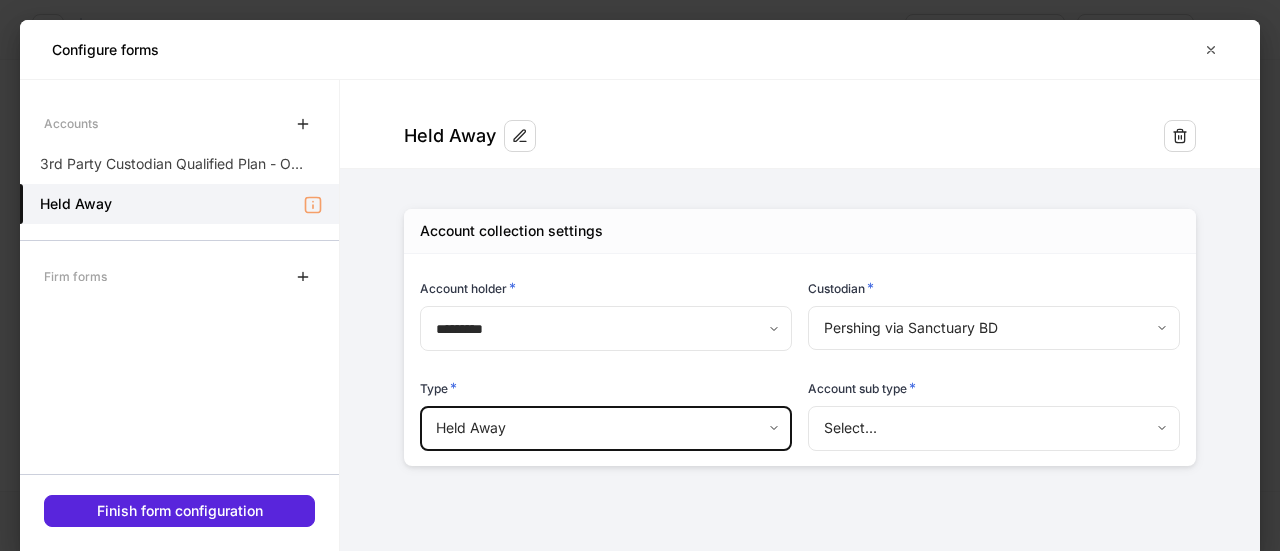 scroll, scrollTop: 36, scrollLeft: 0, axis: vertical 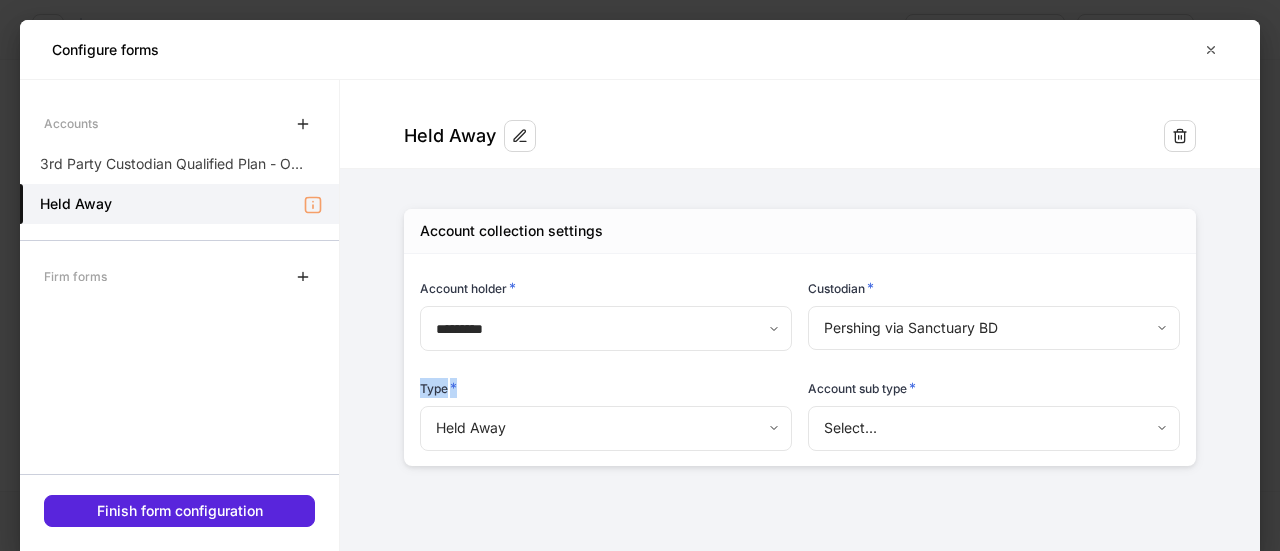drag, startPoint x: 426, startPoint y: 379, endPoint x: 467, endPoint y: 391, distance: 42.72002 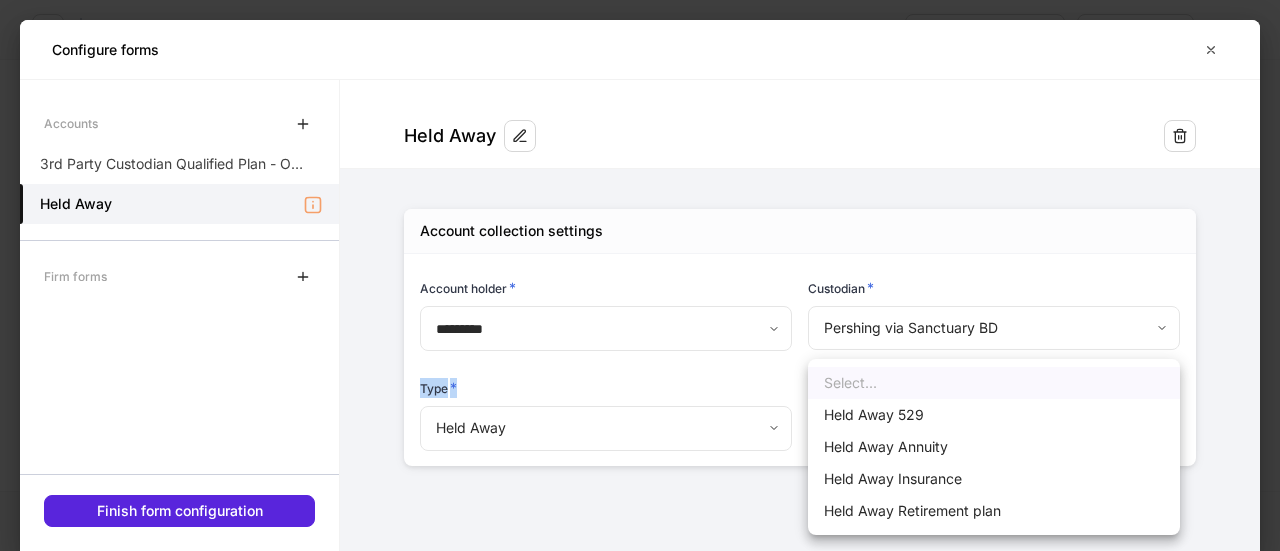 click on "**********" at bounding box center (640, 275) 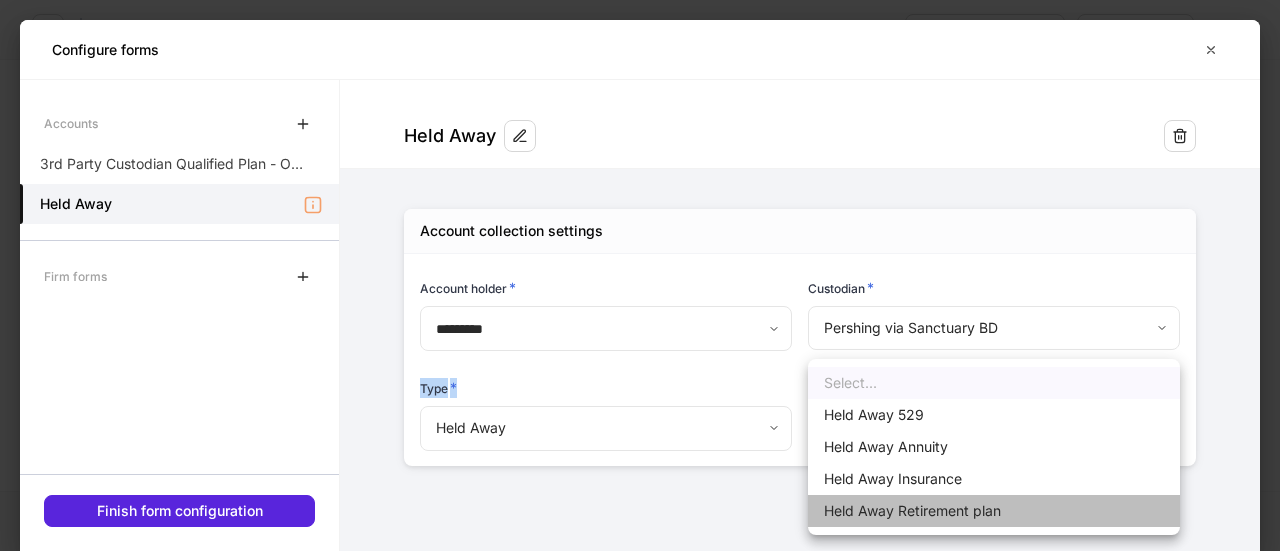 click on "Held Away Retirement plan" at bounding box center (994, 511) 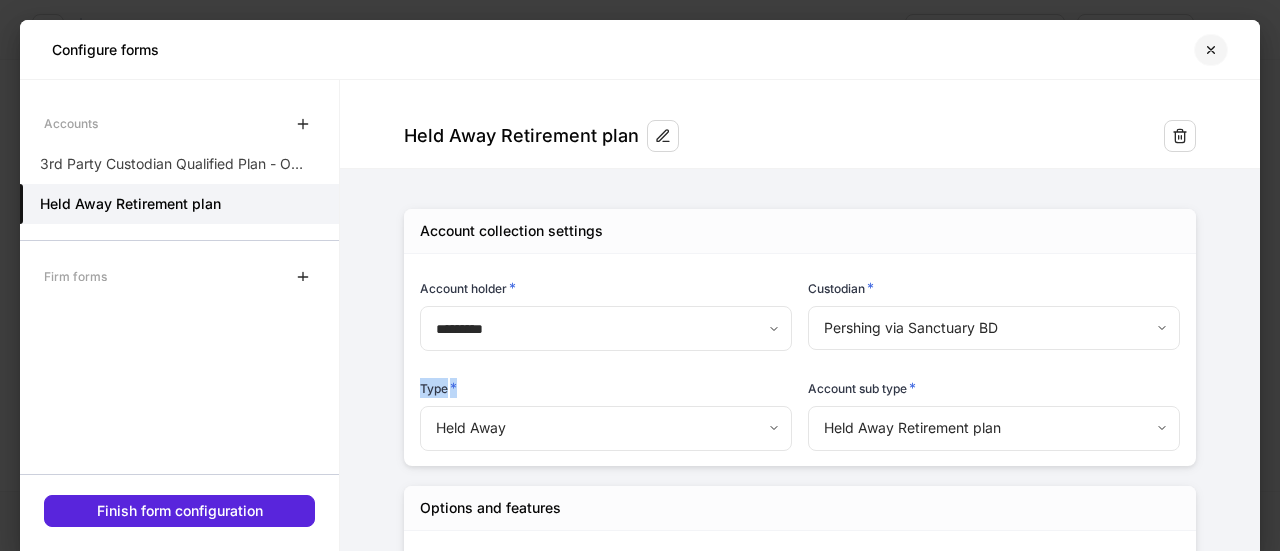 click 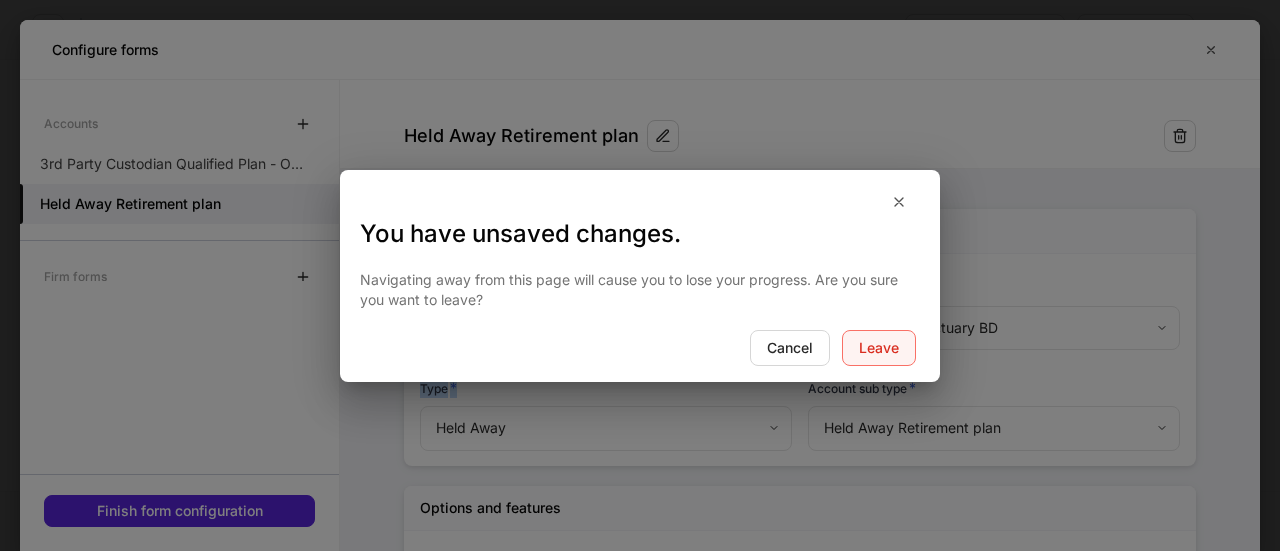 click on "Leave" at bounding box center [879, 348] 